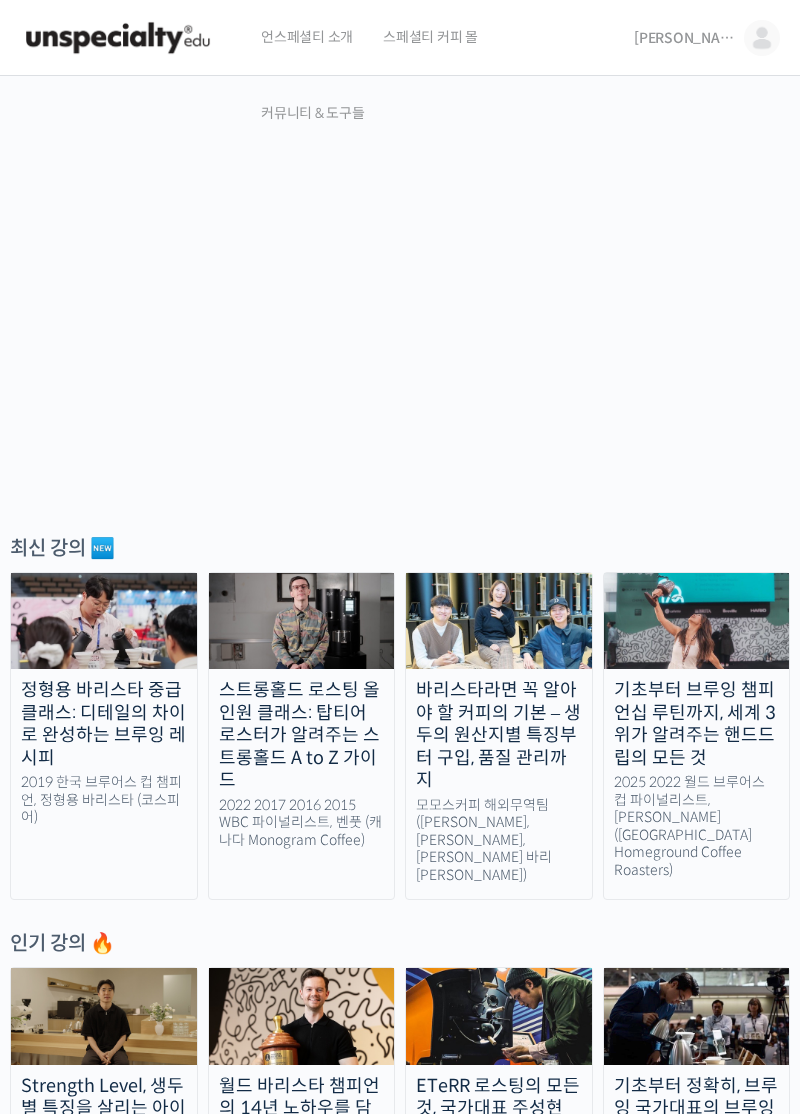 scroll, scrollTop: 0, scrollLeft: 0, axis: both 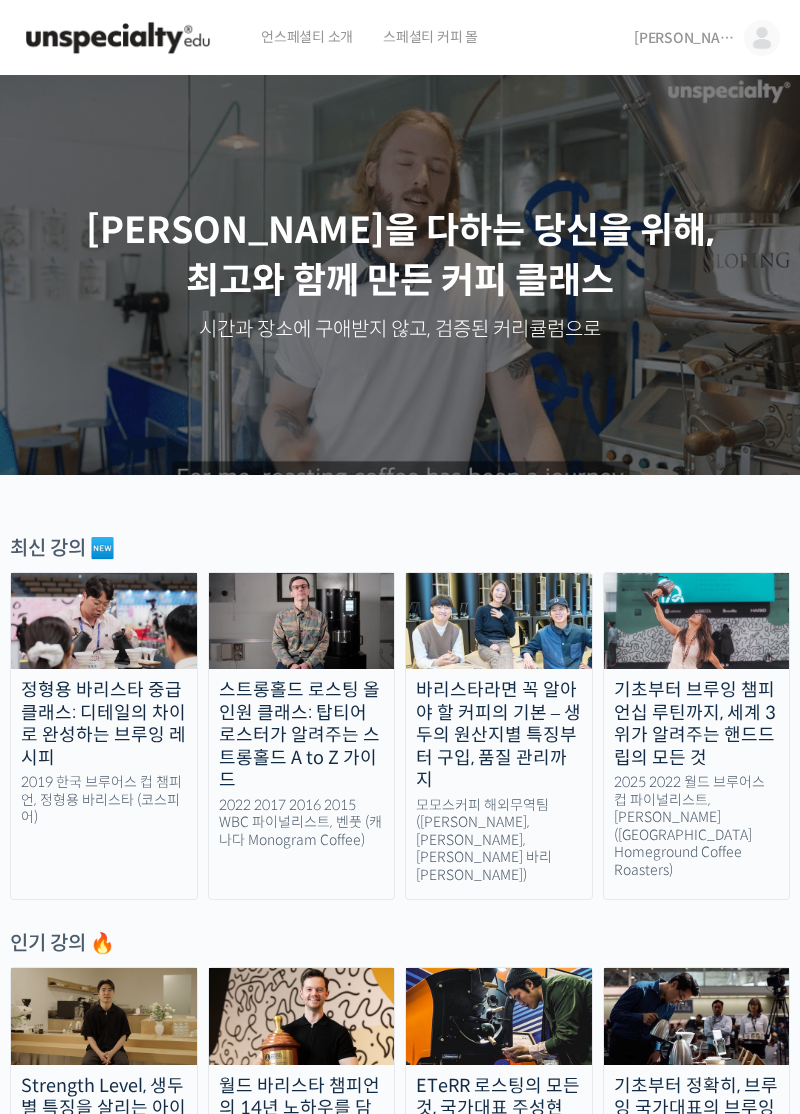 click at bounding box center [762, 38] 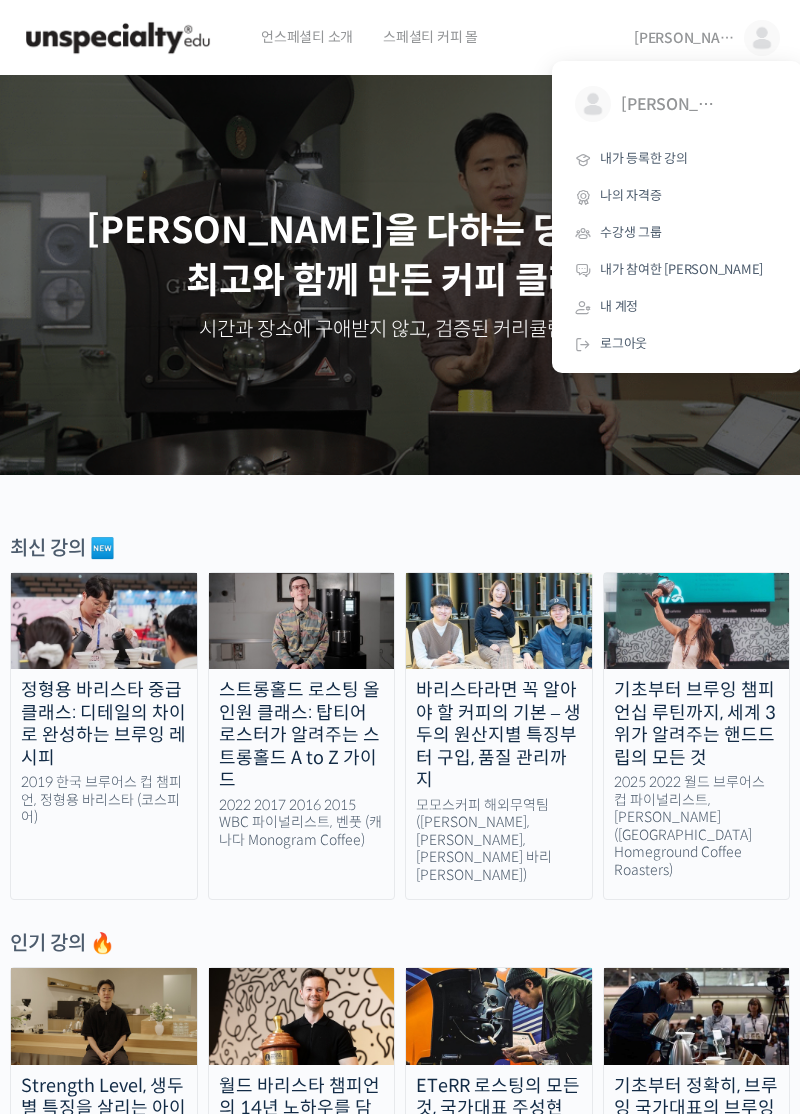 click on "내가 등록한 강의" at bounding box center [677, 159] 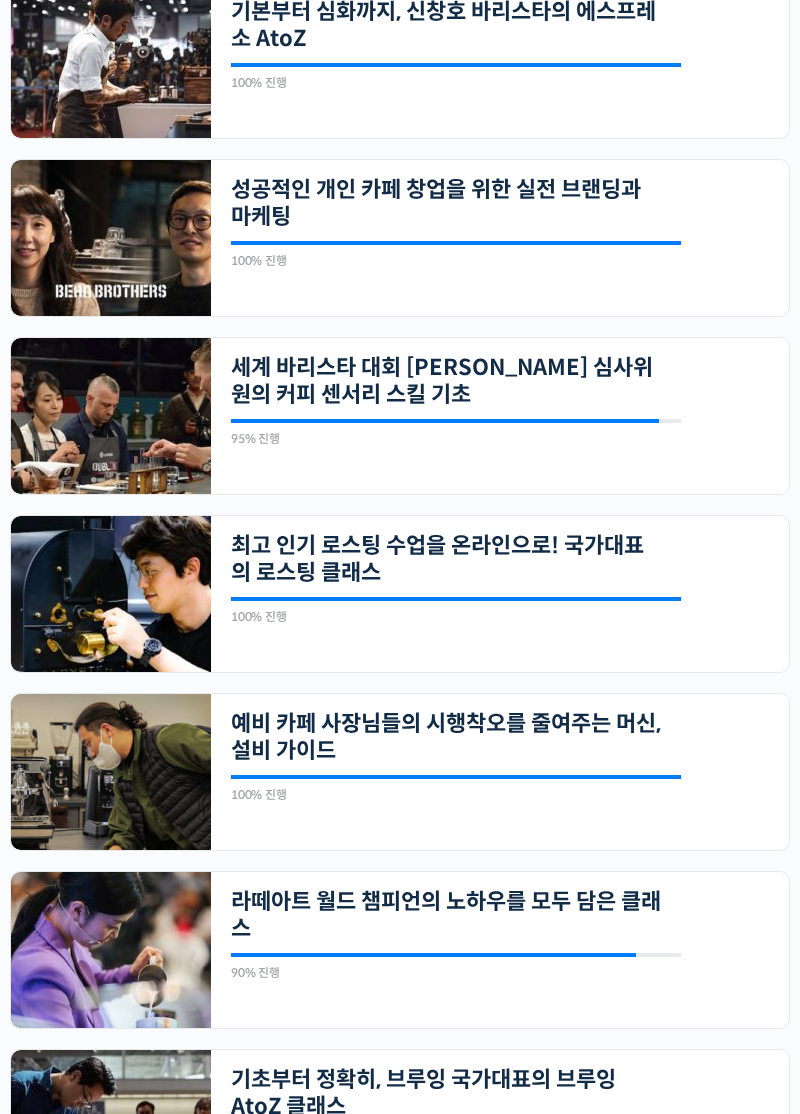scroll, scrollTop: 1064, scrollLeft: 0, axis: vertical 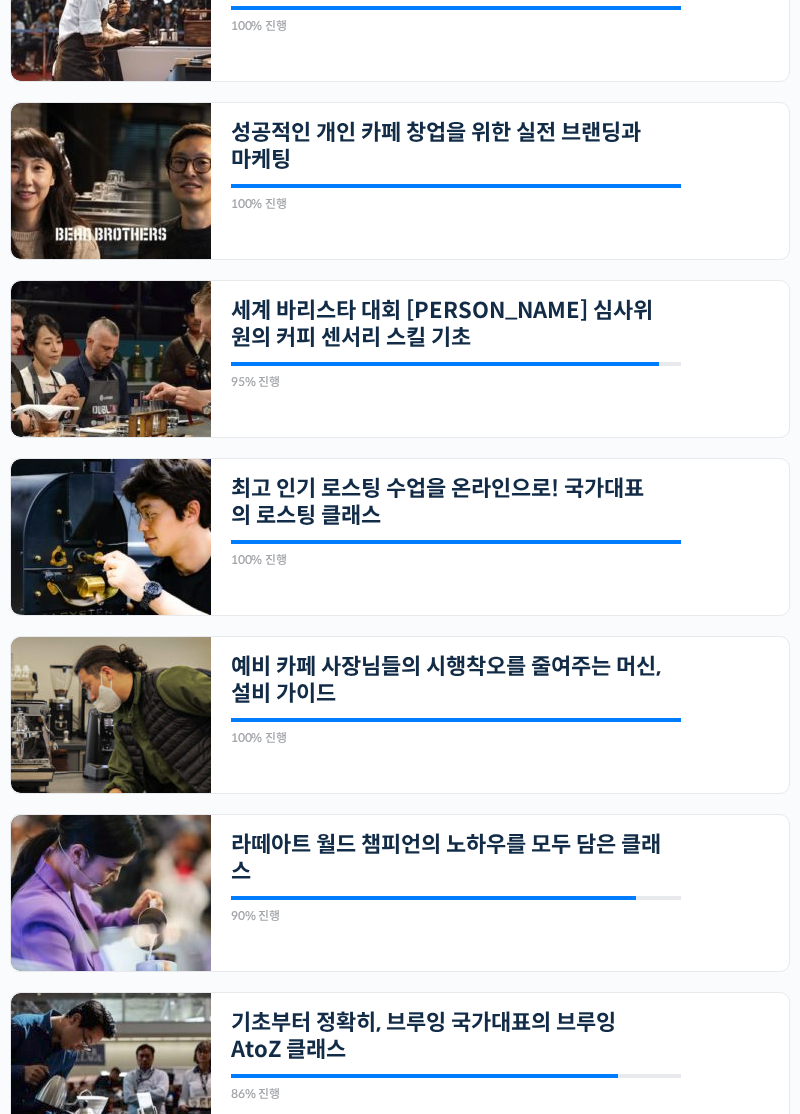 click on "최고 인기 로스팅 수업을 온라인으로! 국가대표의 로스팅 클래스" at bounding box center (446, 502) 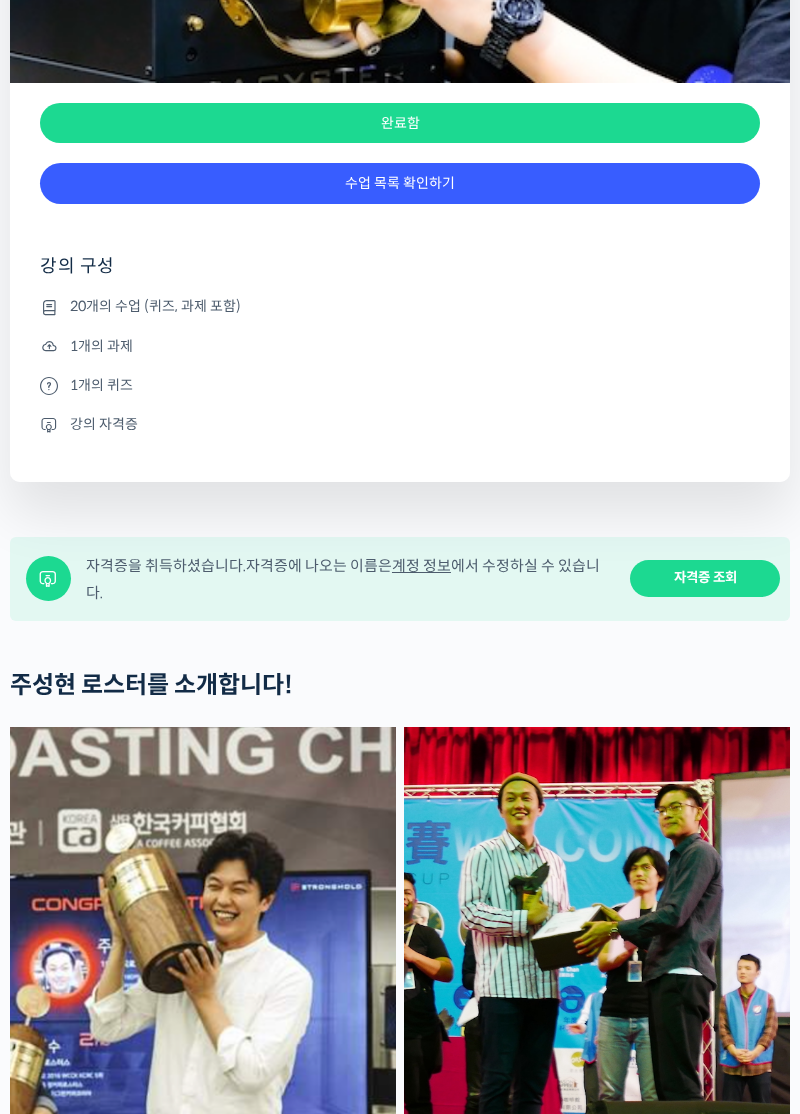 scroll, scrollTop: 1054, scrollLeft: 0, axis: vertical 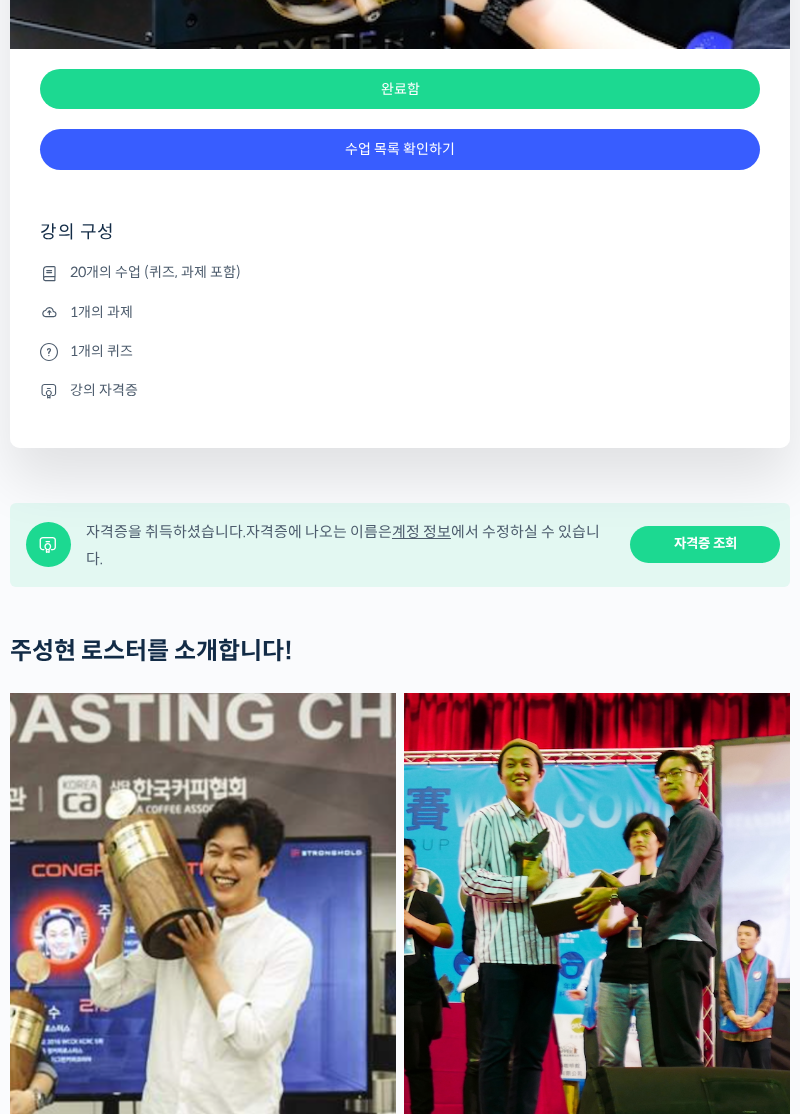click on "수업 목록 확인하기" at bounding box center [400, 149] 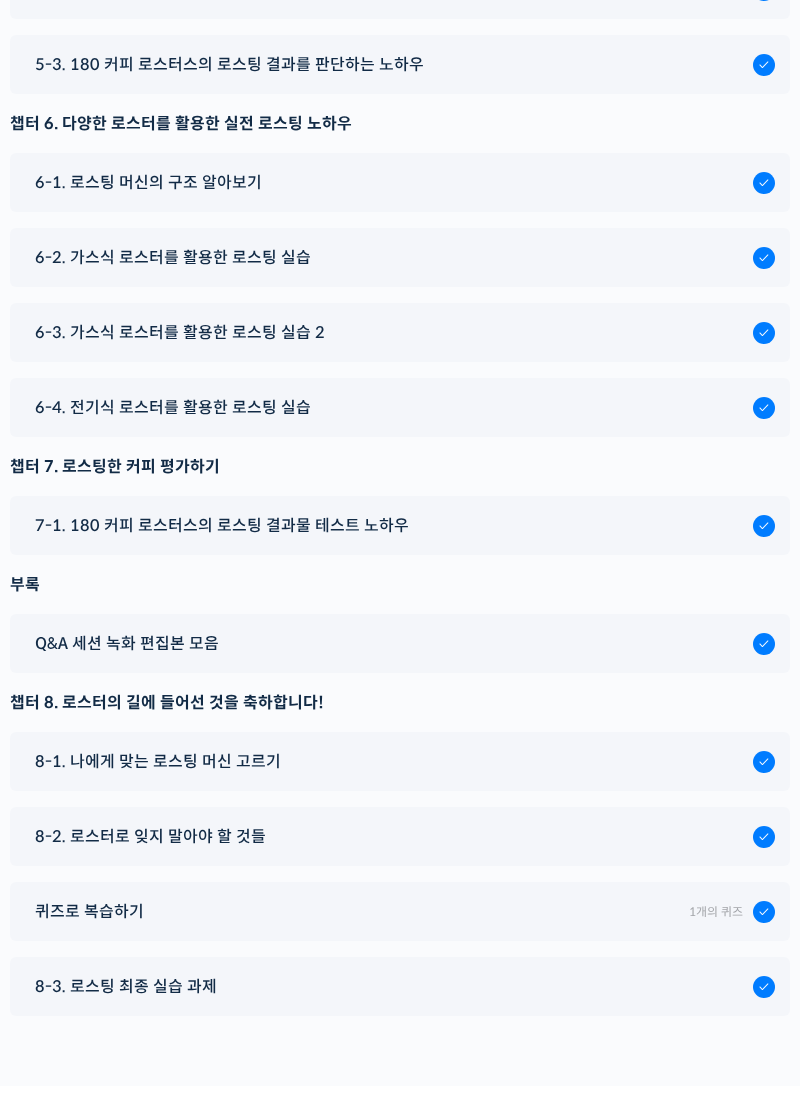 scroll, scrollTop: 11000, scrollLeft: 0, axis: vertical 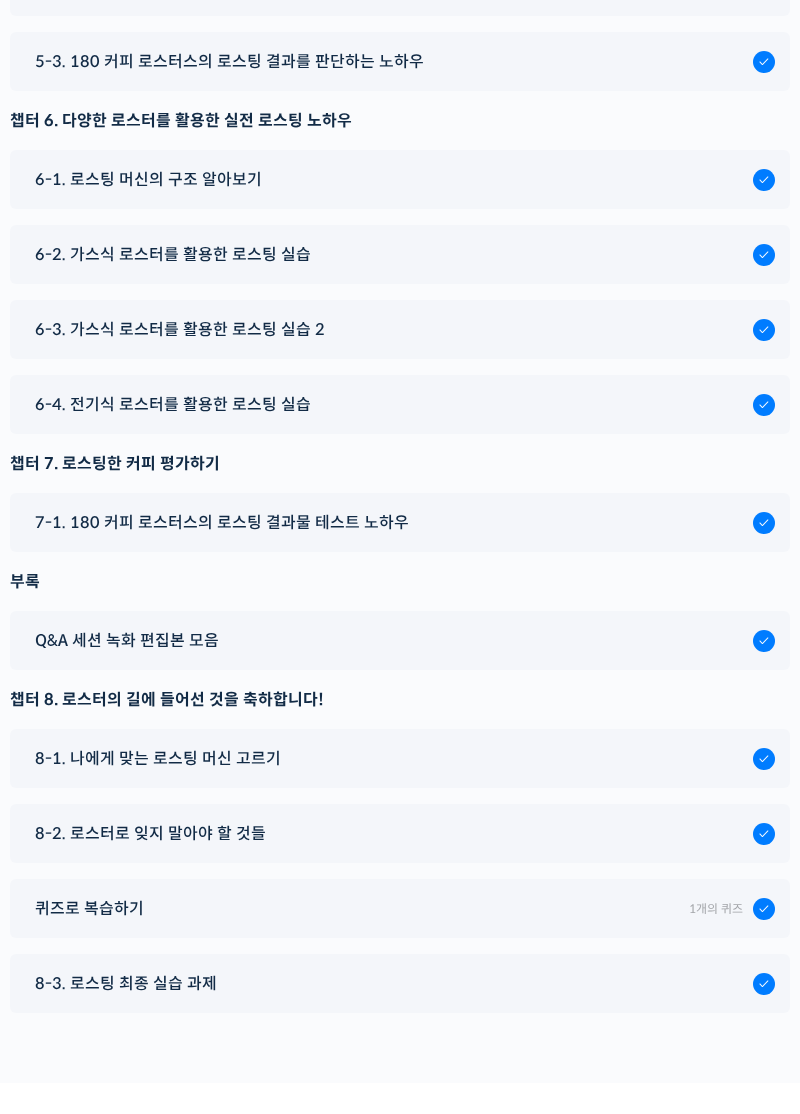 click on "5-1. 실전 로스팅에 필요한 준비물" at bounding box center (389, -89) 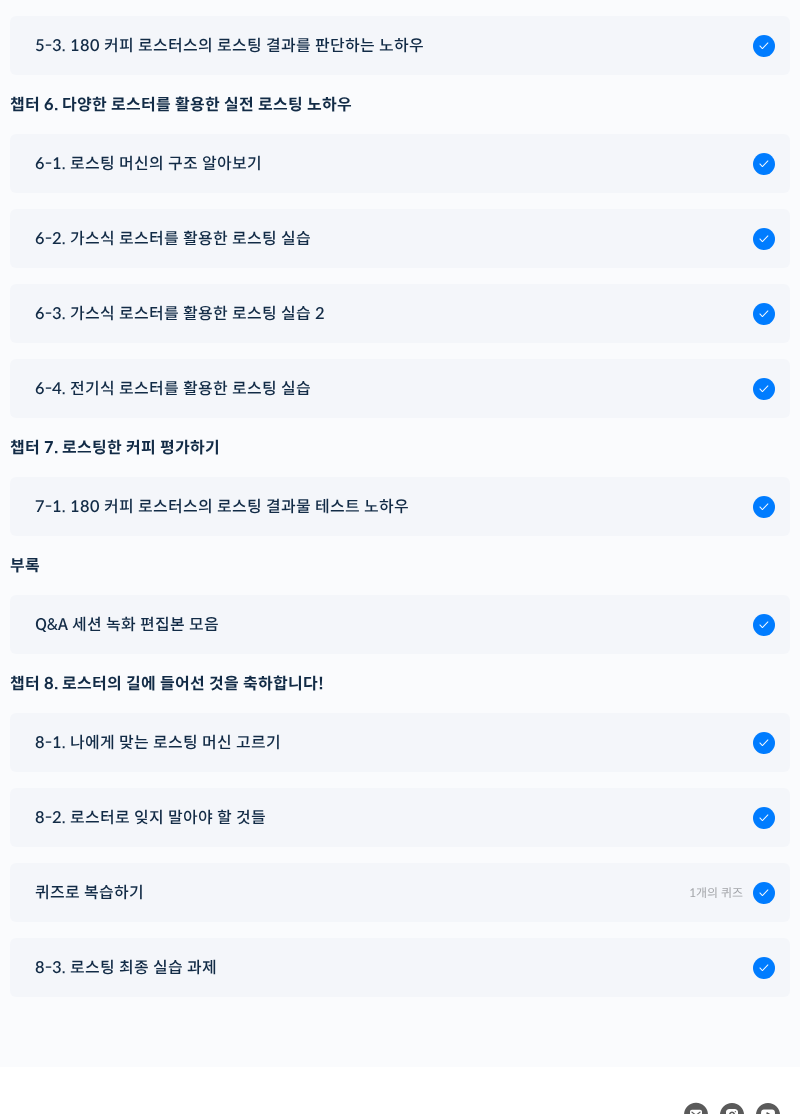 scroll, scrollTop: 11094, scrollLeft: 0, axis: vertical 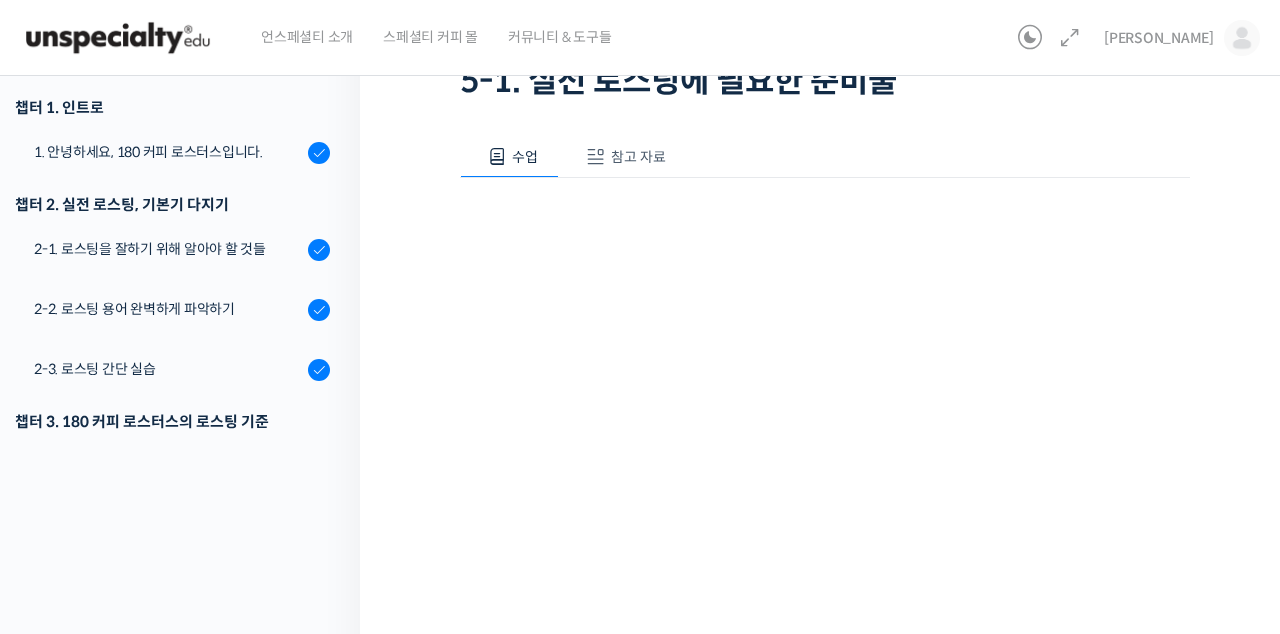 click on "챕터 2. 실전 로스팅, 기본기 다지기" at bounding box center (172, 204) 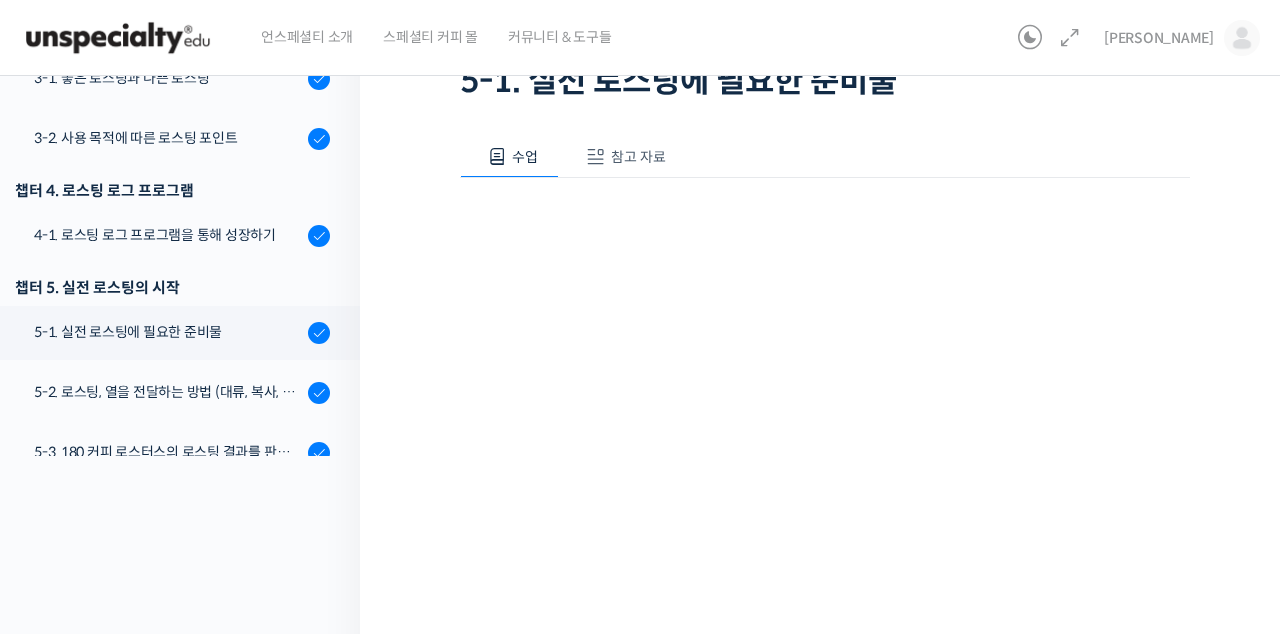 scroll, scrollTop: 473, scrollLeft: 0, axis: vertical 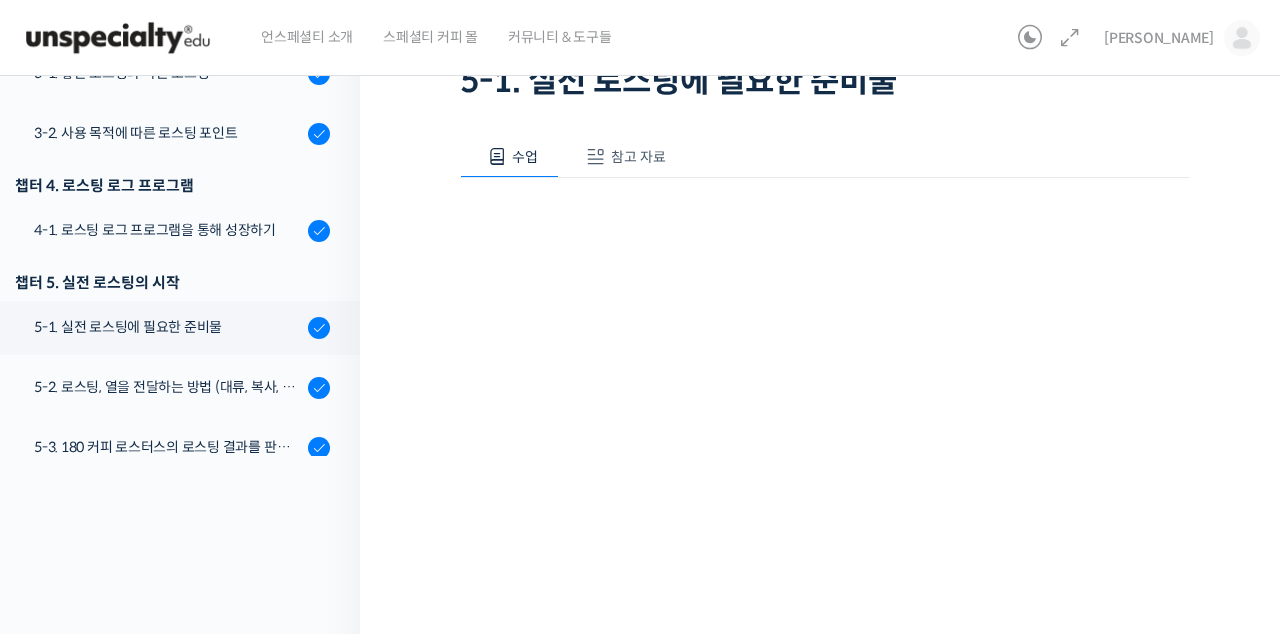 click on "5-2. 로스팅, 열을 전달하는 방법 (대류, 복사, 전도)" at bounding box center (175, 388) 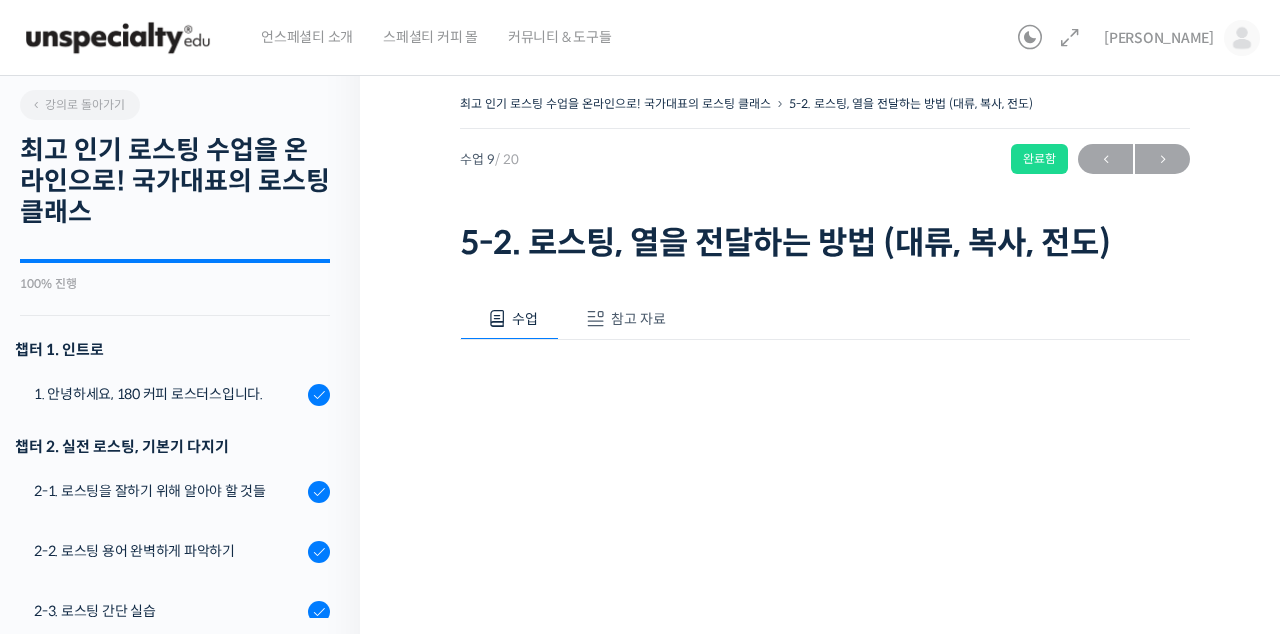 scroll, scrollTop: 0, scrollLeft: 0, axis: both 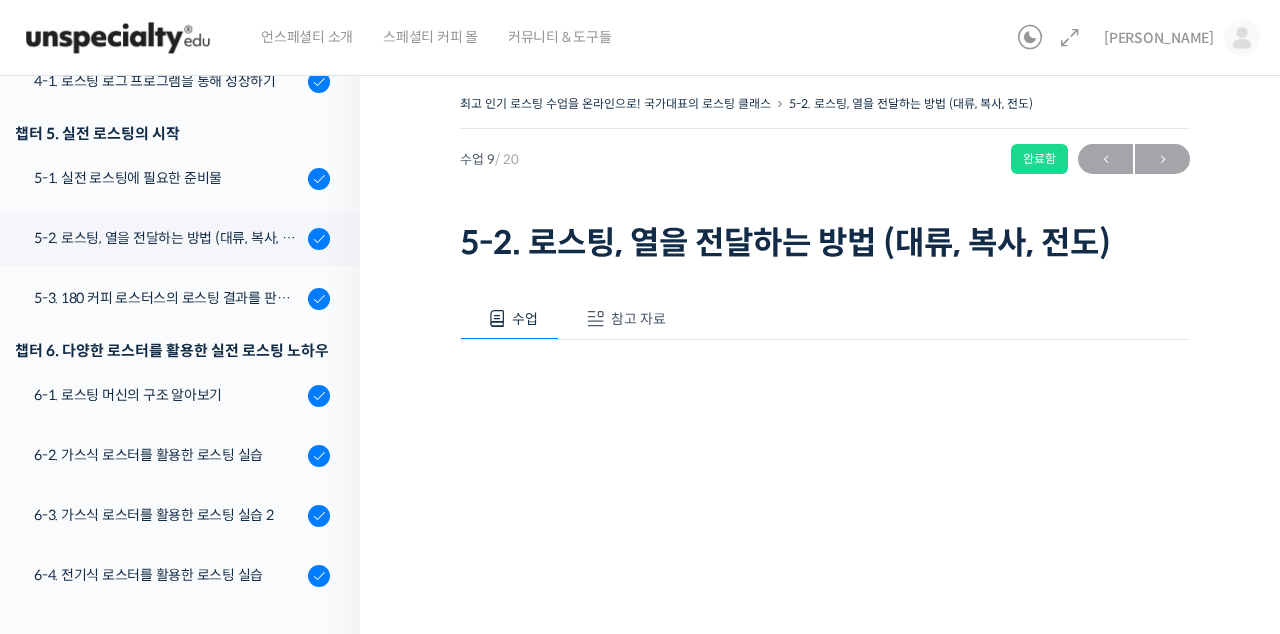 click on "5-1. 실전 로스팅에 필요한 준비물" at bounding box center [168, 178] 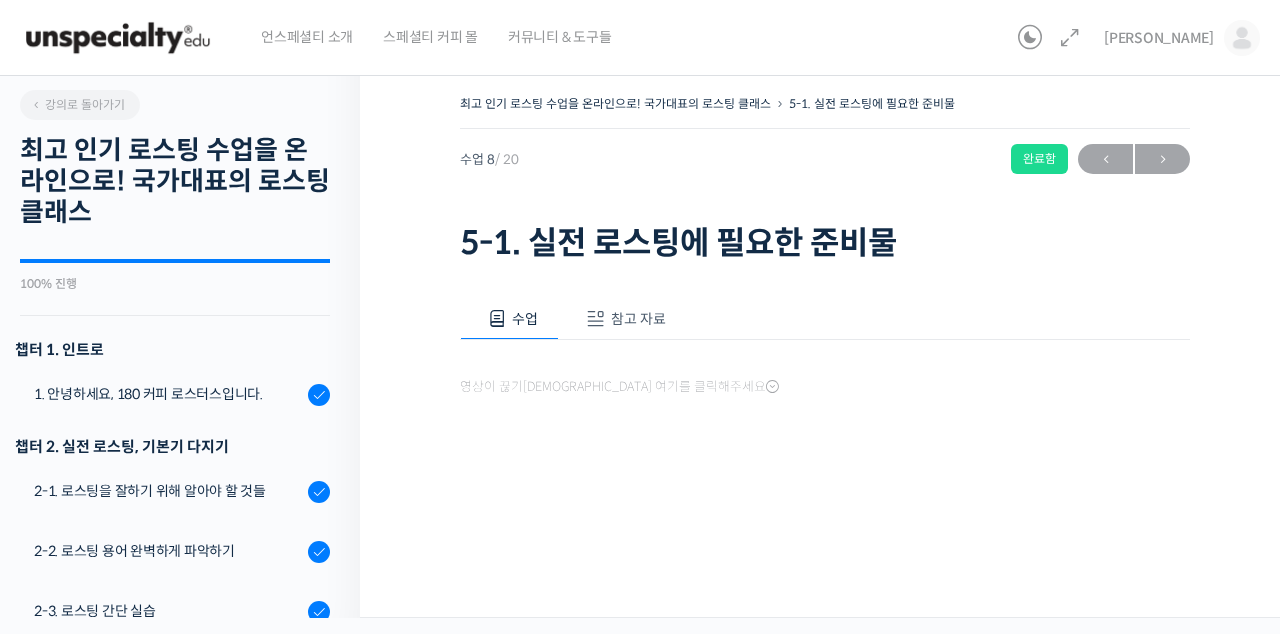 scroll, scrollTop: 0, scrollLeft: 0, axis: both 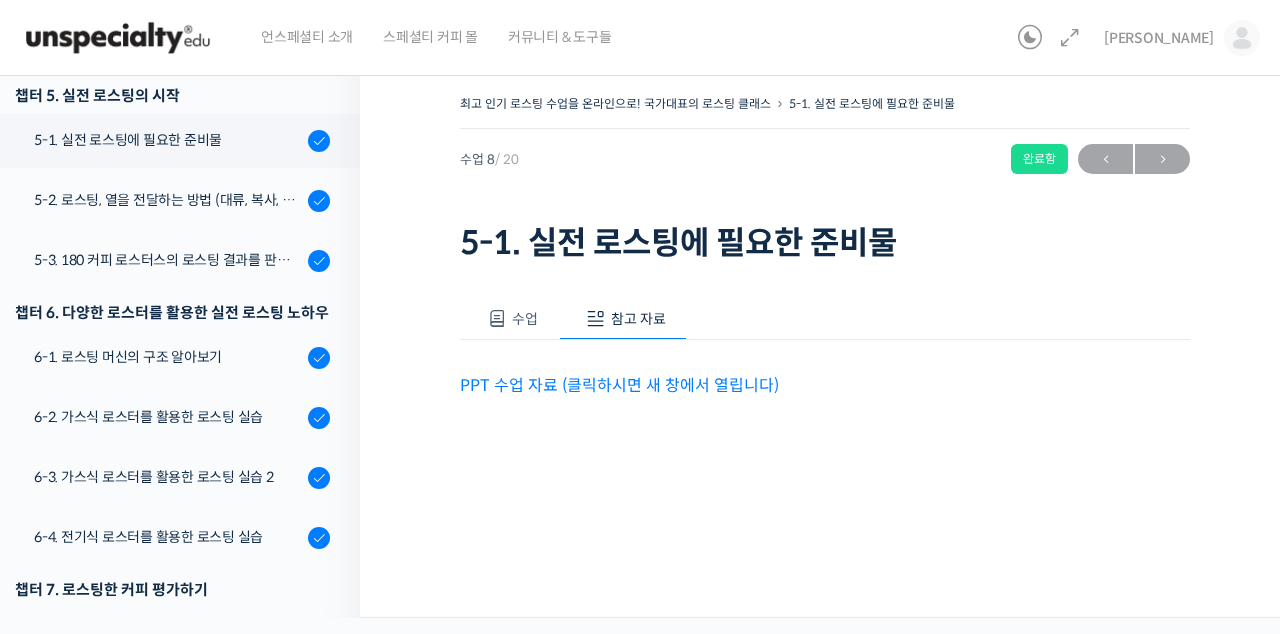 click on "PPT 수업 자료 (클릭하시면 새 창에서 열립니다)" at bounding box center [619, 385] 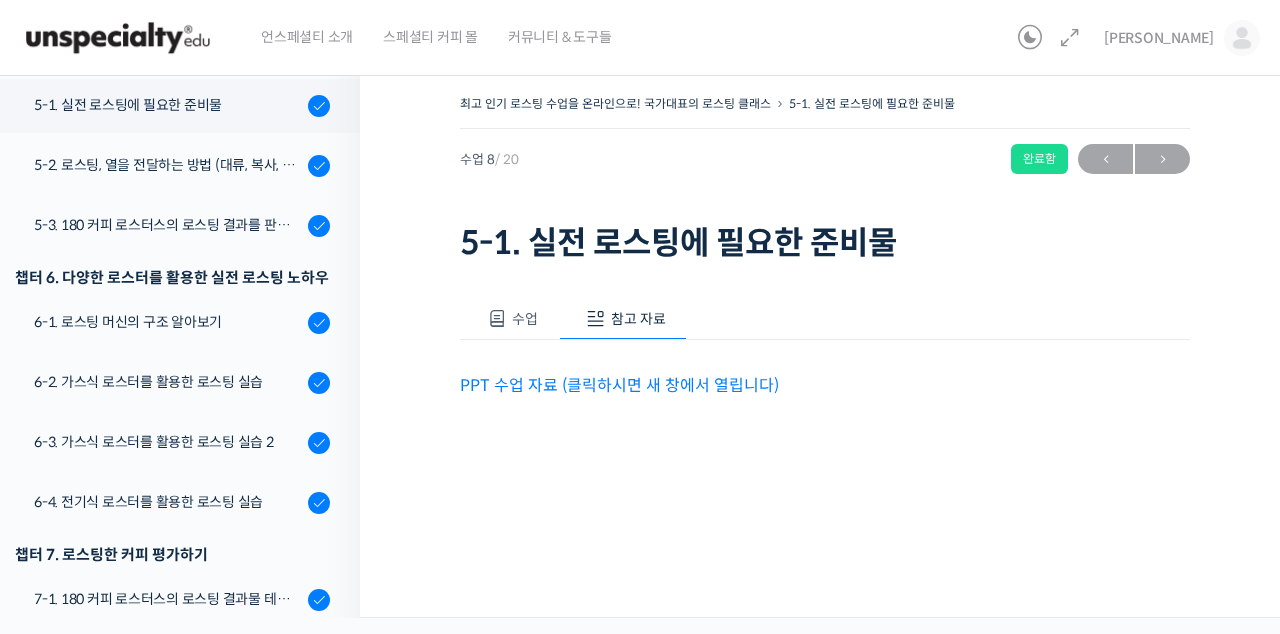 scroll, scrollTop: 836, scrollLeft: 0, axis: vertical 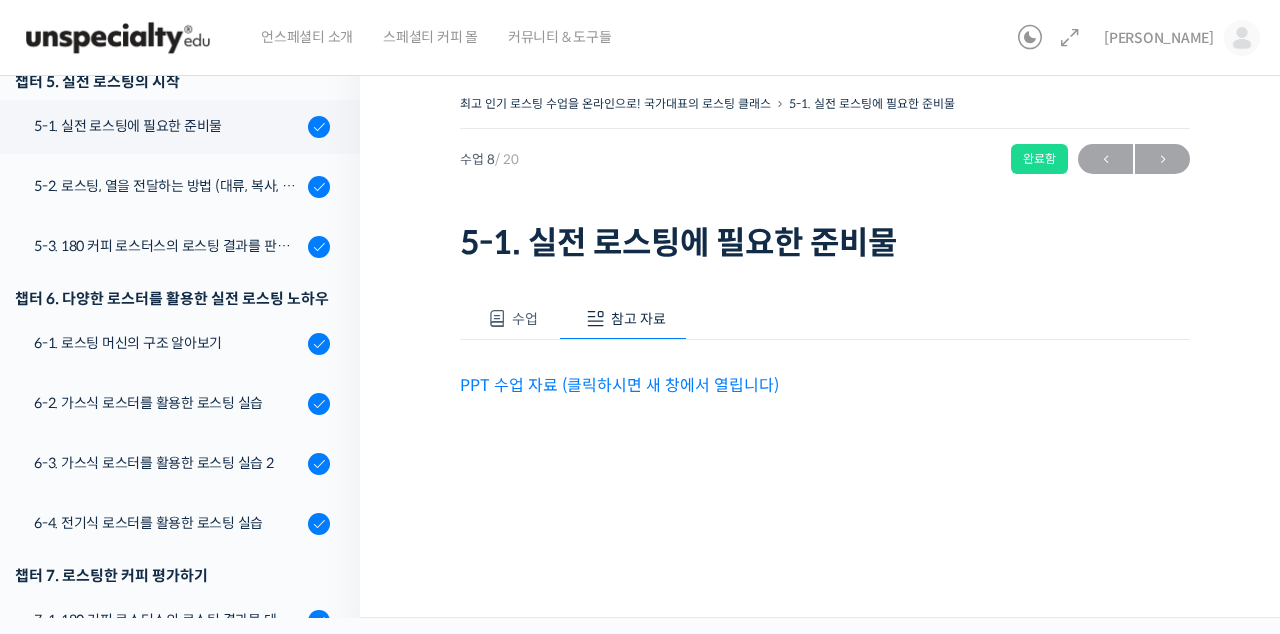 click on "5-2. 로스팅, 열을 전달하는 방법 (대류, 복사, 전도)" at bounding box center (175, 187) 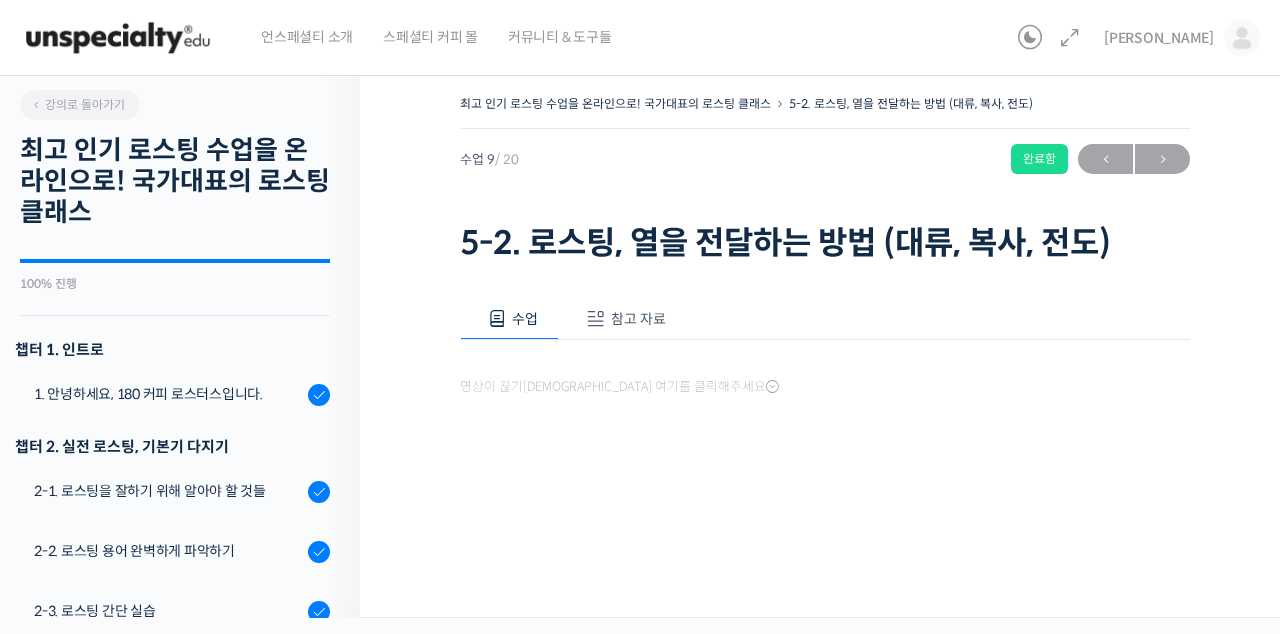 scroll, scrollTop: 0, scrollLeft: 0, axis: both 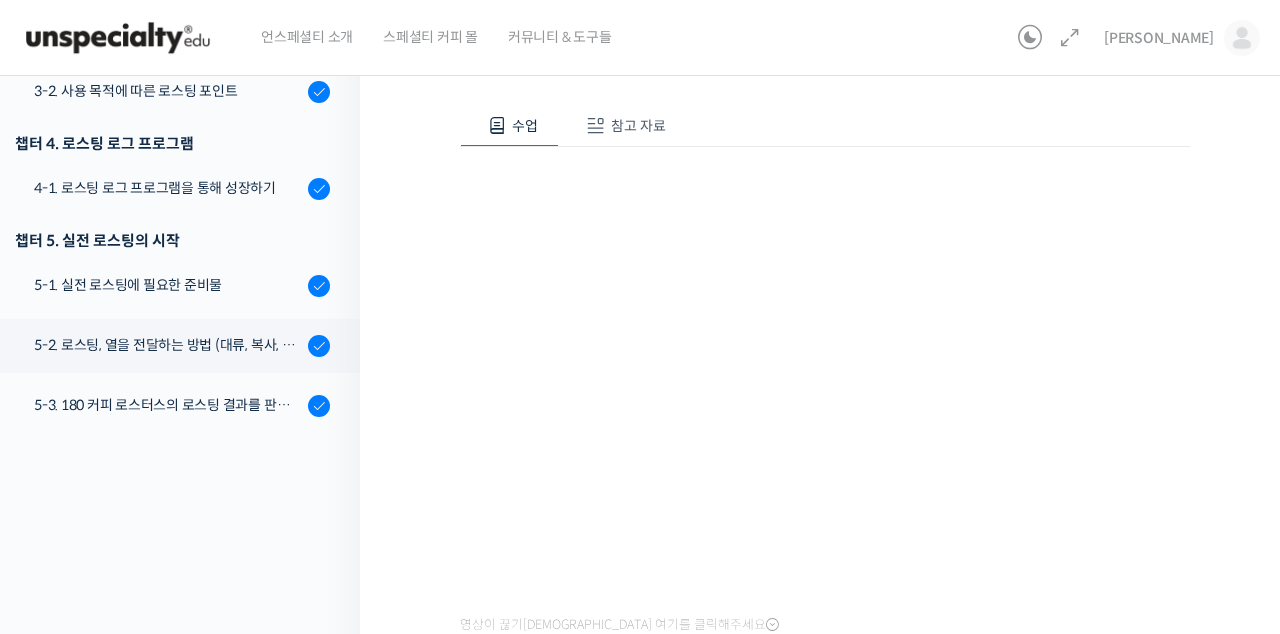 click on "5-3. 180 커피 로스터스의 로스팅 결과를 판단하는 노하우" at bounding box center [175, 406] 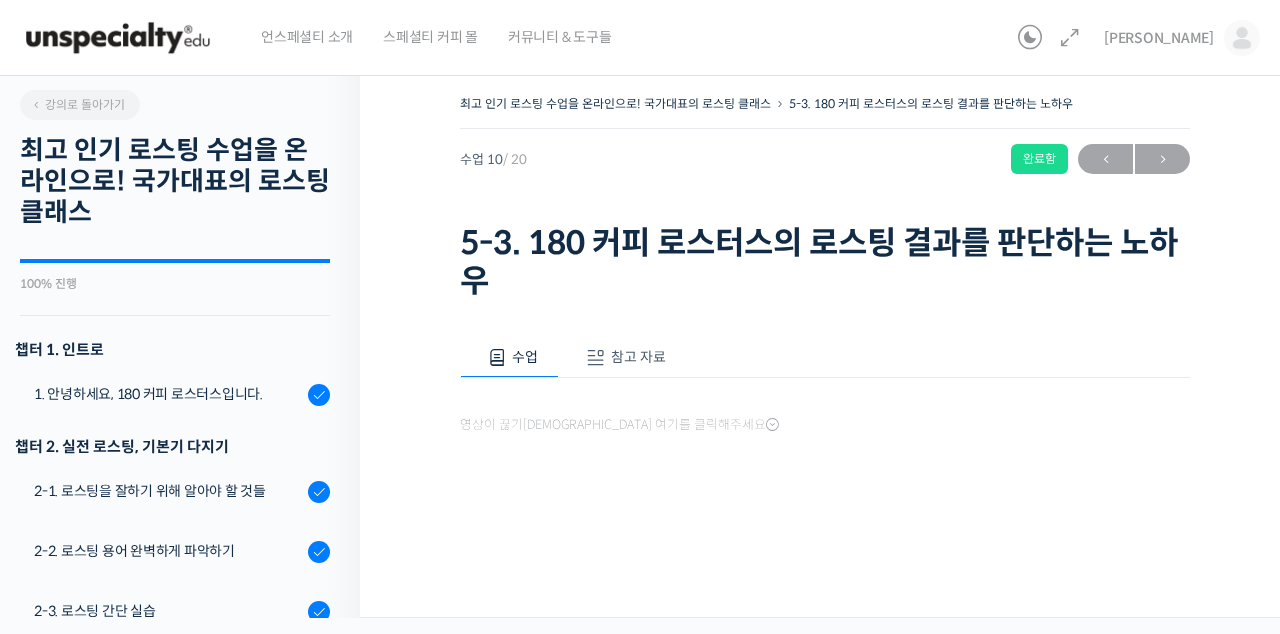 scroll, scrollTop: 0, scrollLeft: 0, axis: both 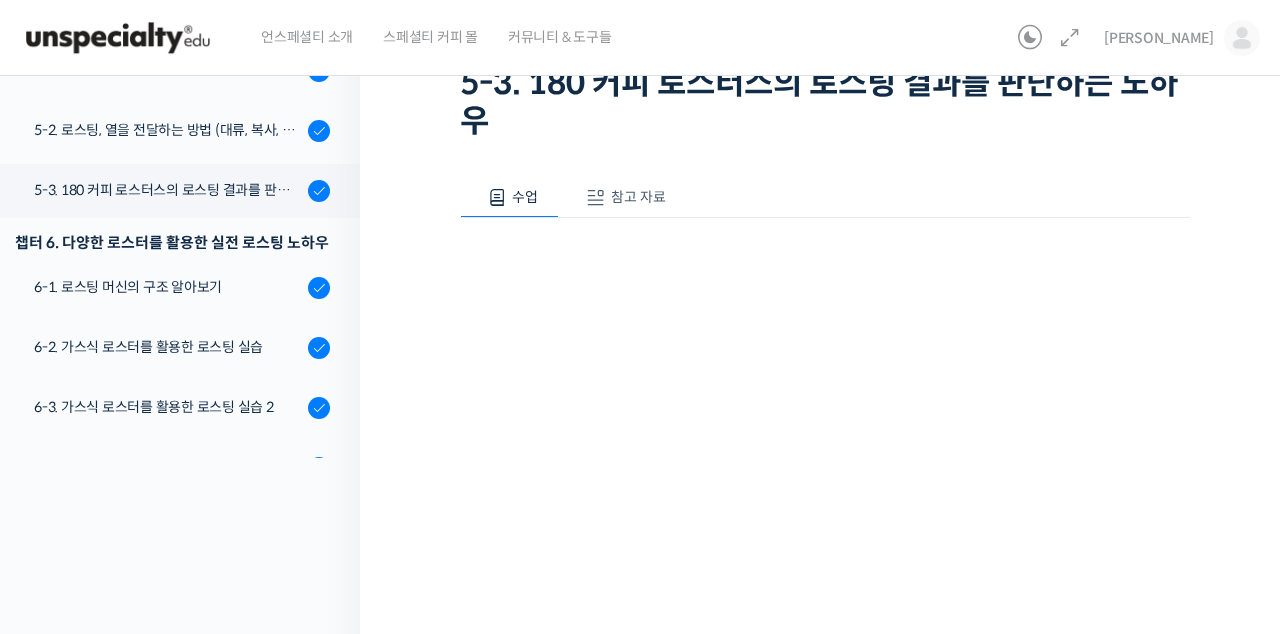 click on "6-1. 로스팅 머신의 구조 알아보기" at bounding box center [168, 287] 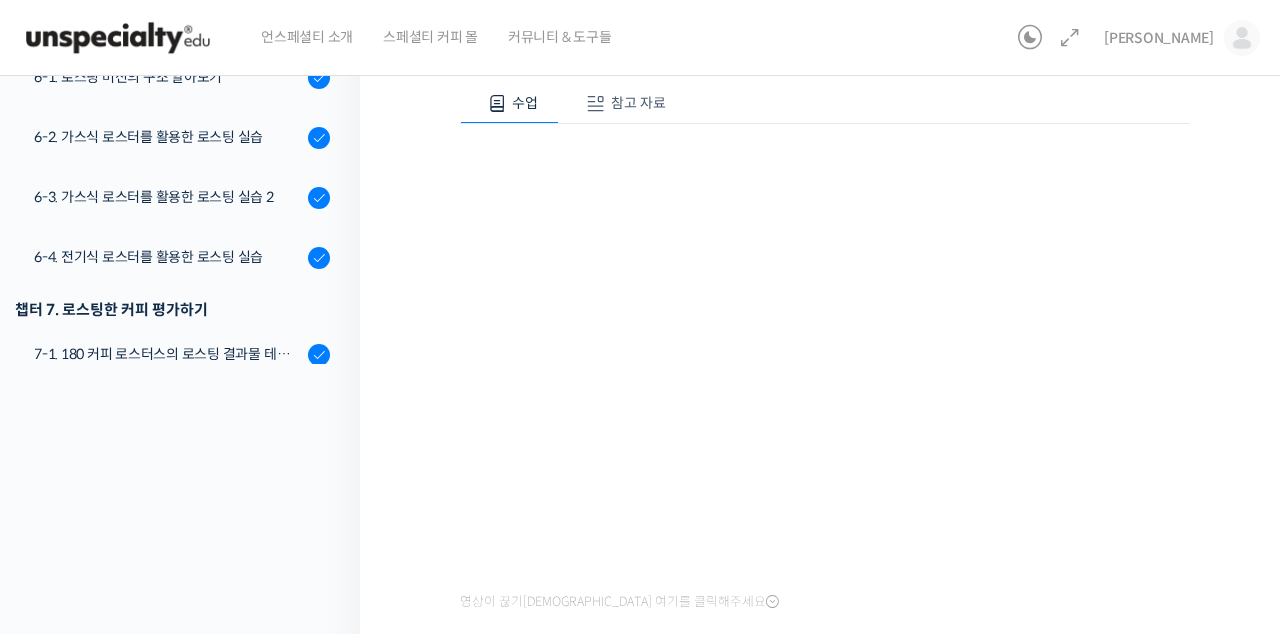 scroll, scrollTop: 850, scrollLeft: 0, axis: vertical 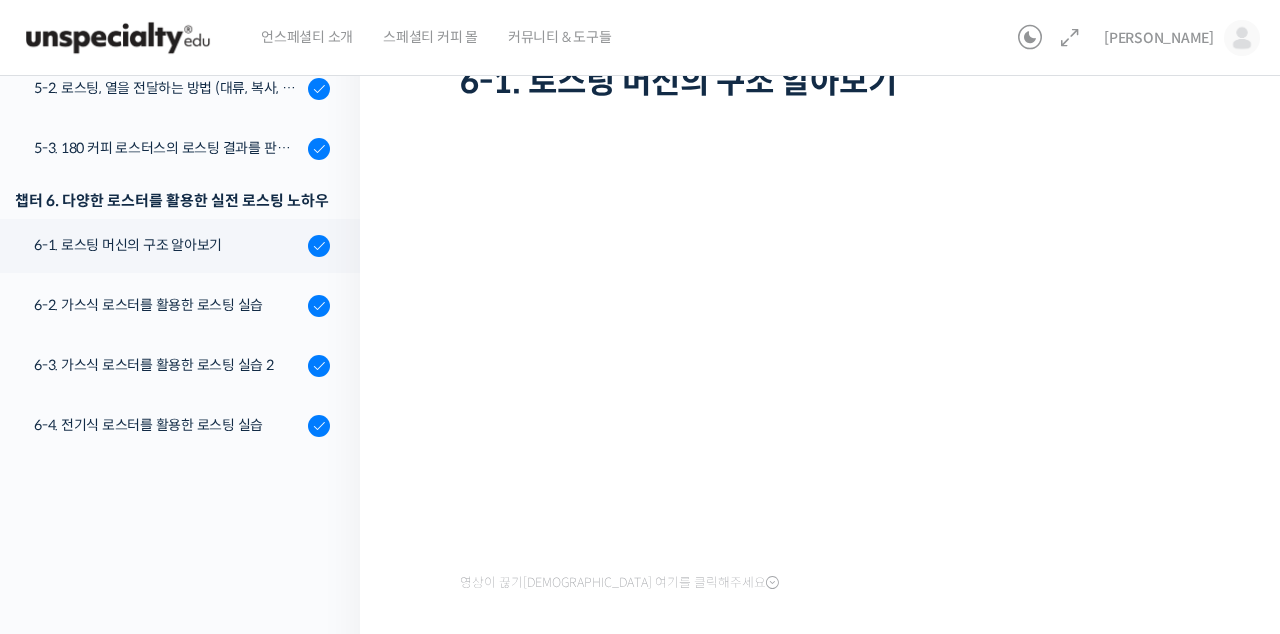click on "6-4. 전기식 로스터를  활용한 로스팅 실습" at bounding box center [168, 425] 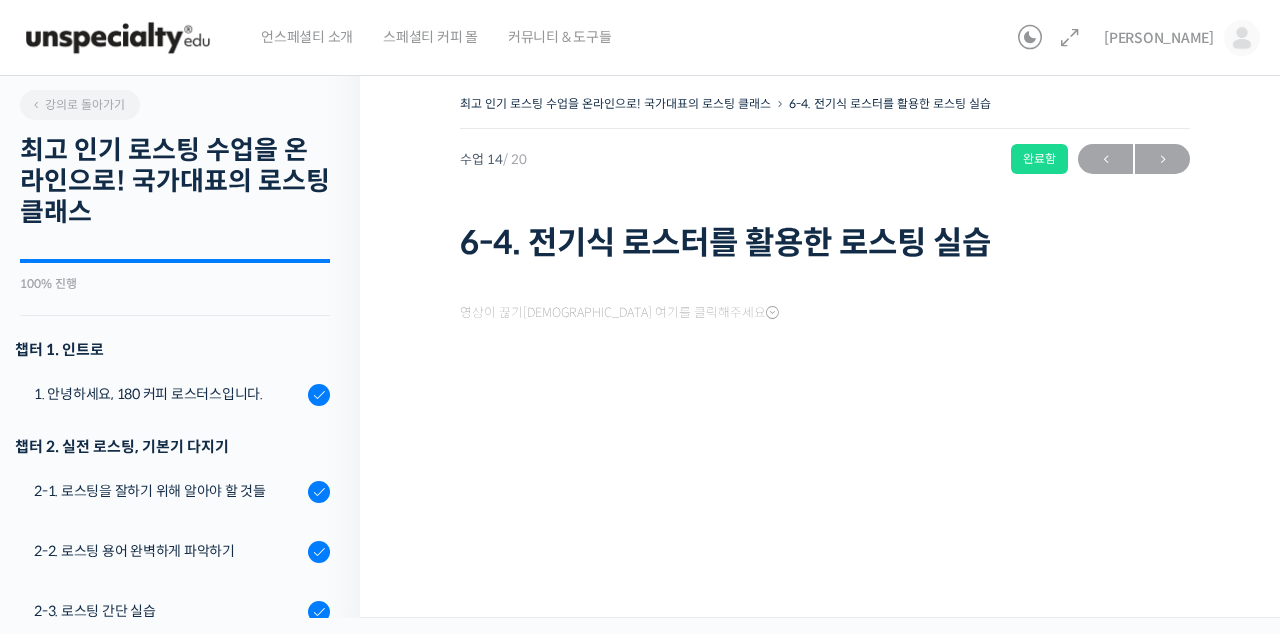 scroll, scrollTop: 0, scrollLeft: 0, axis: both 